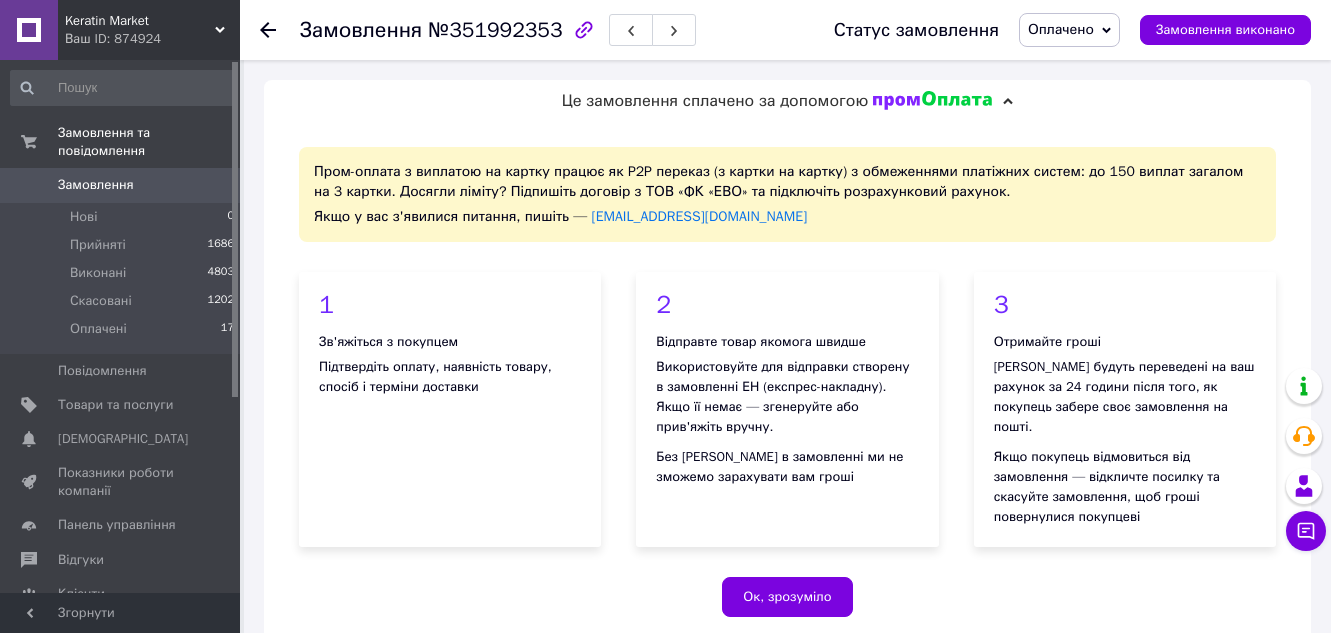 click on "Замовлення" at bounding box center (96, 185) 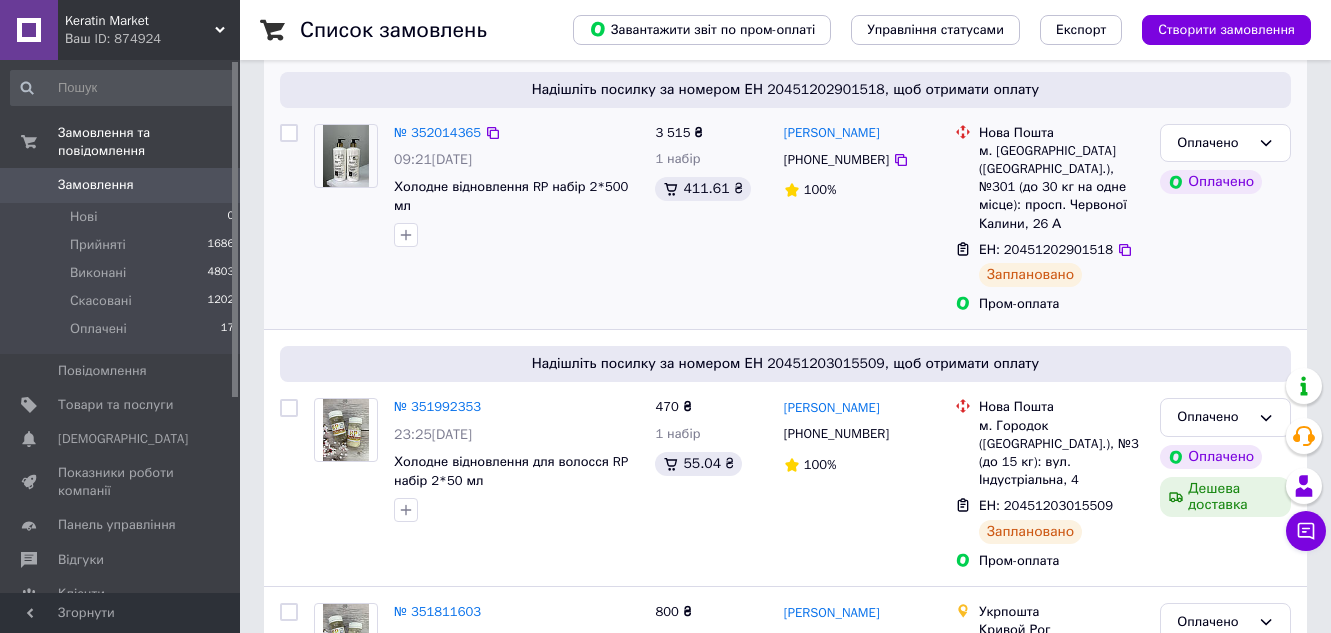 scroll, scrollTop: 200, scrollLeft: 0, axis: vertical 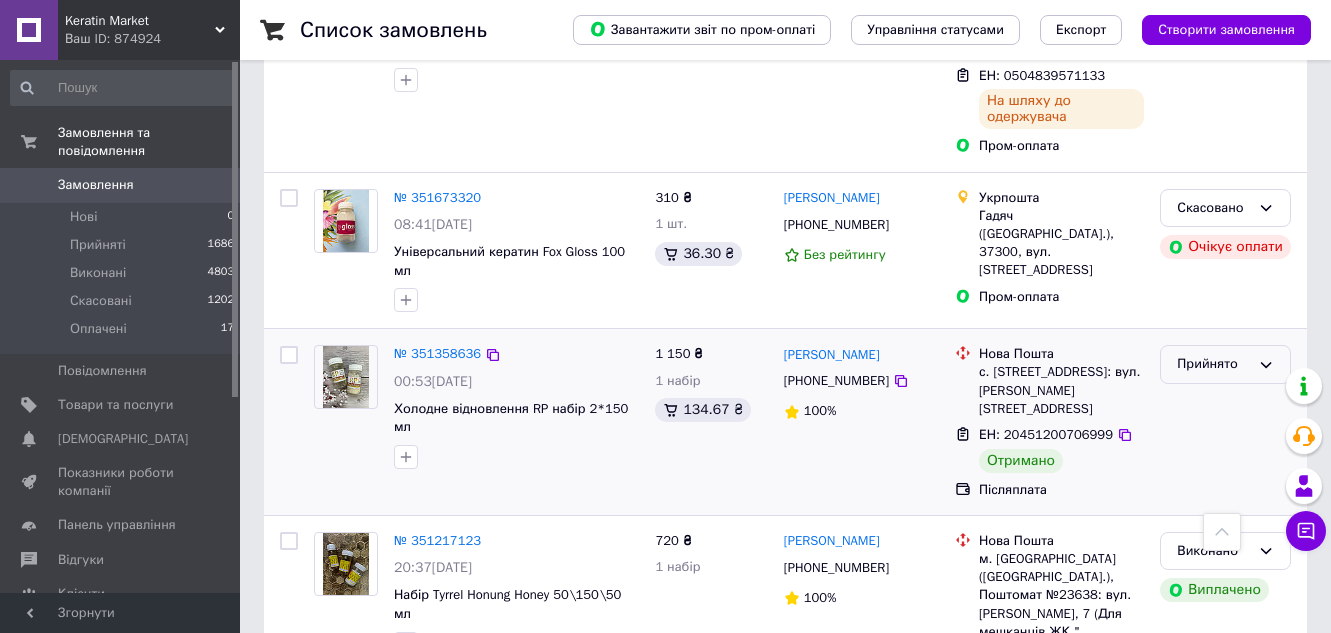 click on "Прийнято" at bounding box center [1225, 364] 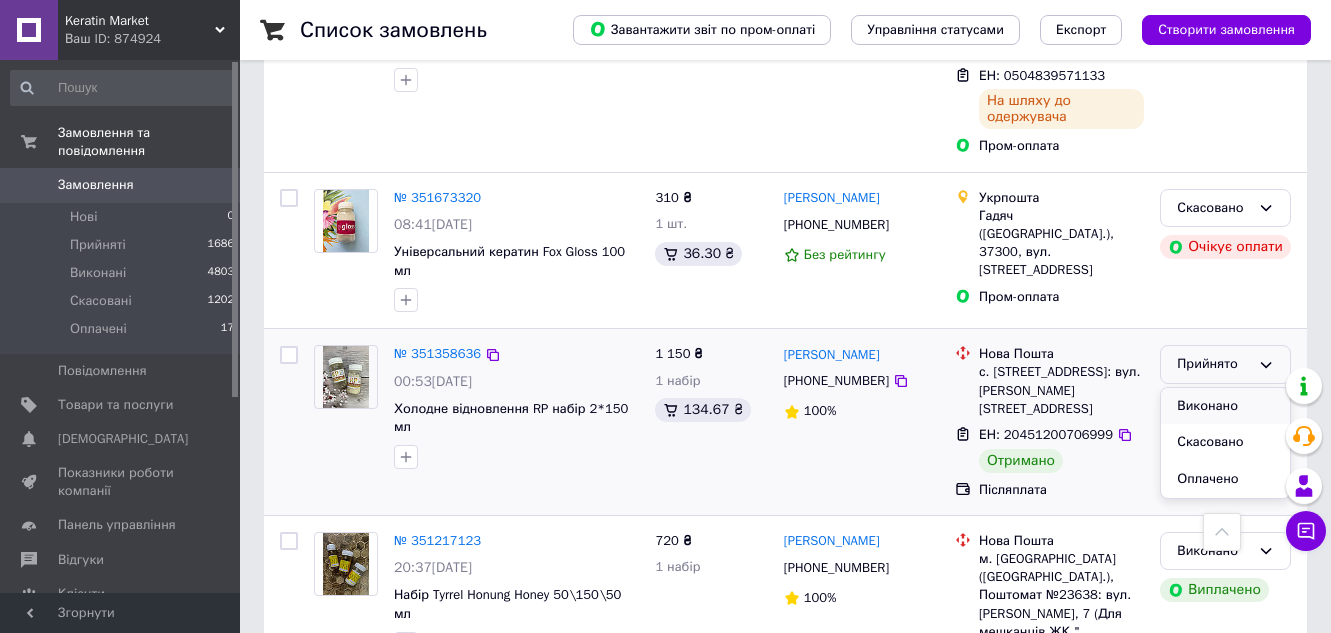 click on "Виконано" at bounding box center (1225, 406) 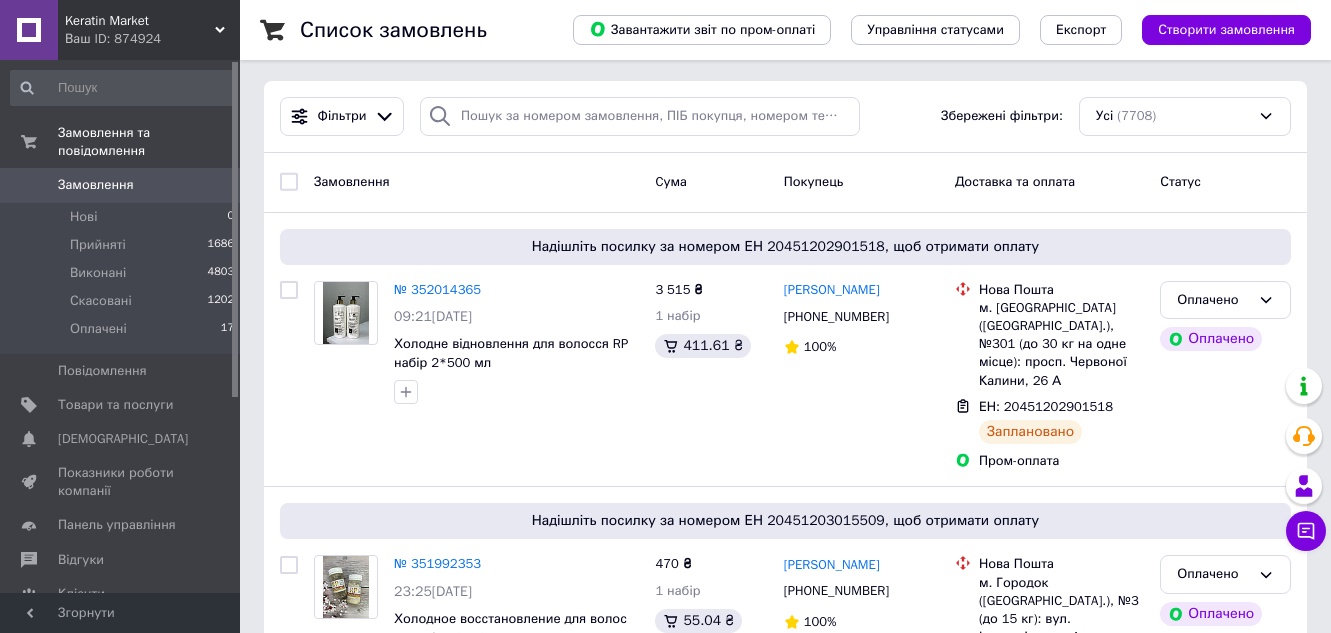 scroll, scrollTop: 0, scrollLeft: 0, axis: both 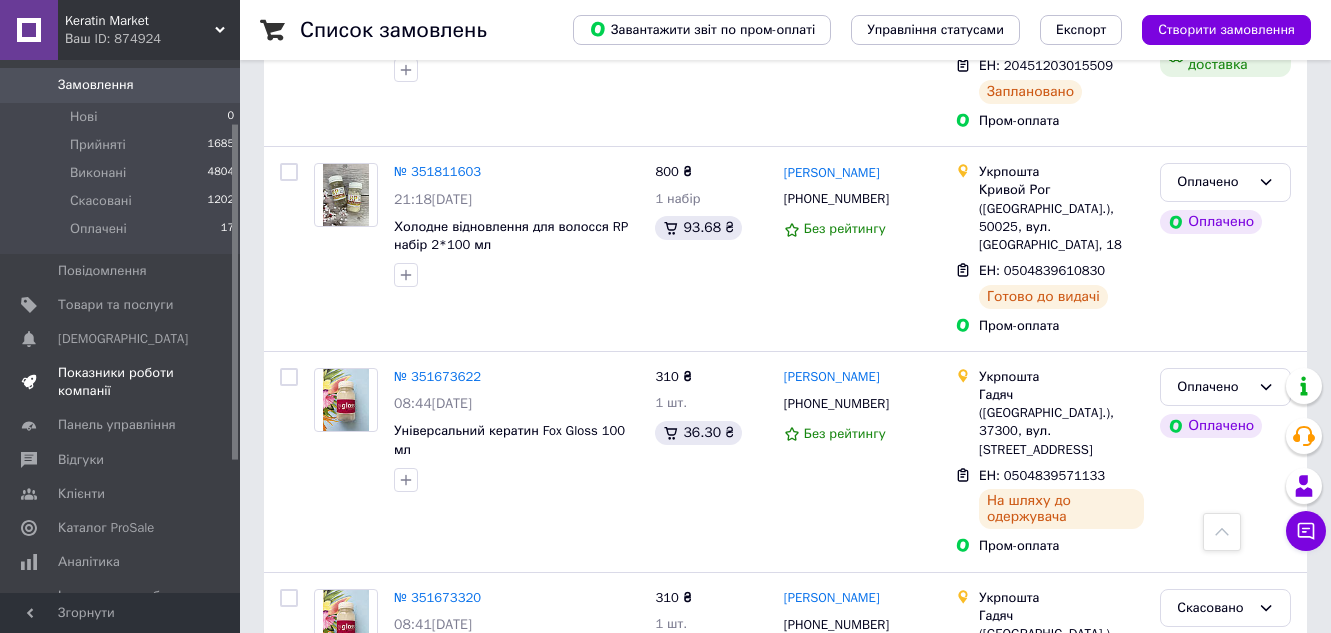 click on "Показники роботи компанії" at bounding box center [121, 382] 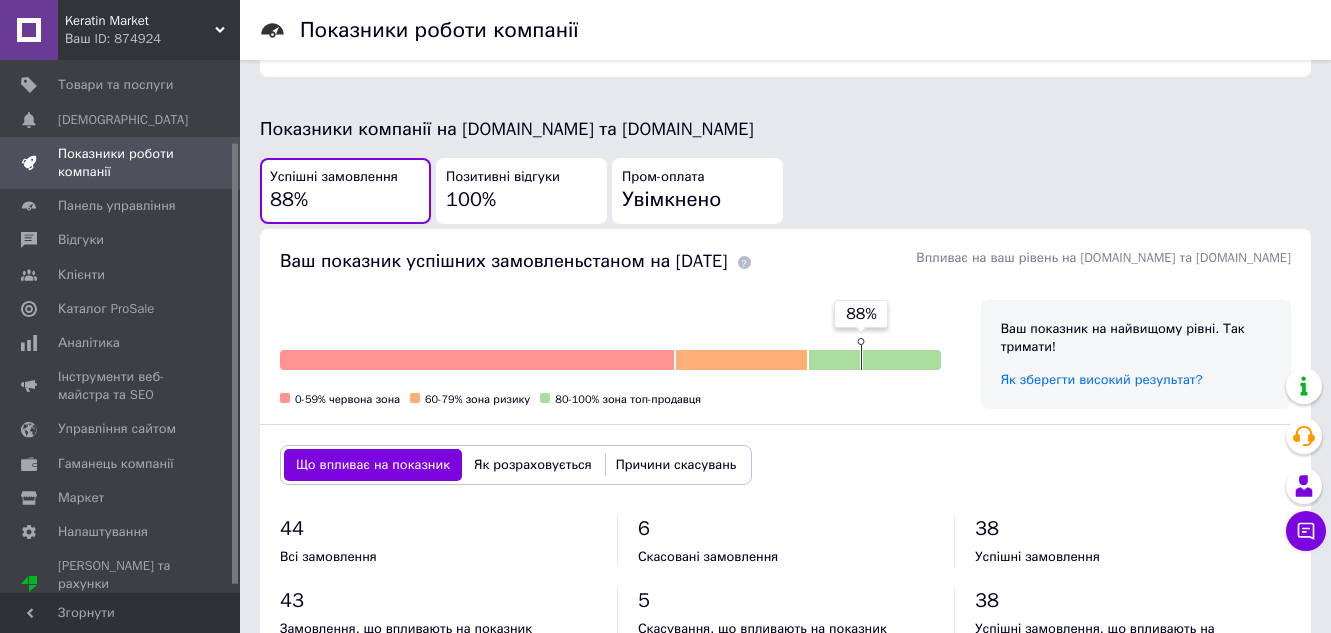 scroll, scrollTop: 500, scrollLeft: 0, axis: vertical 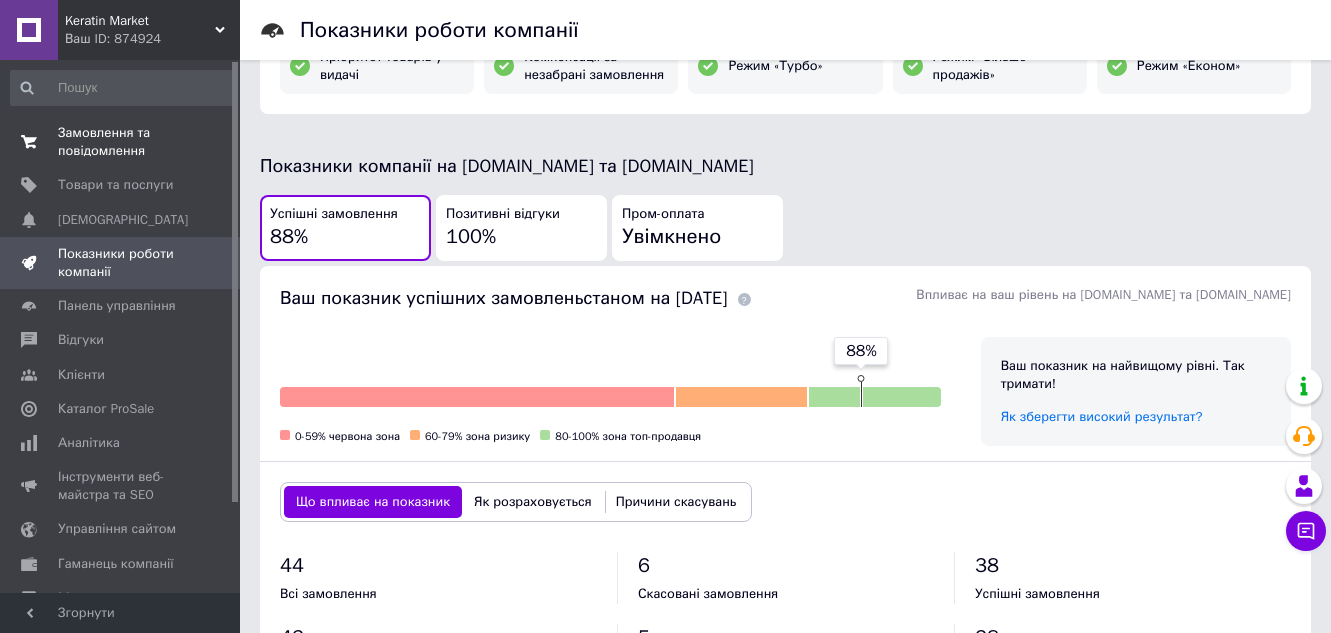 click on "Замовлення та повідомлення 0 0" at bounding box center (123, 142) 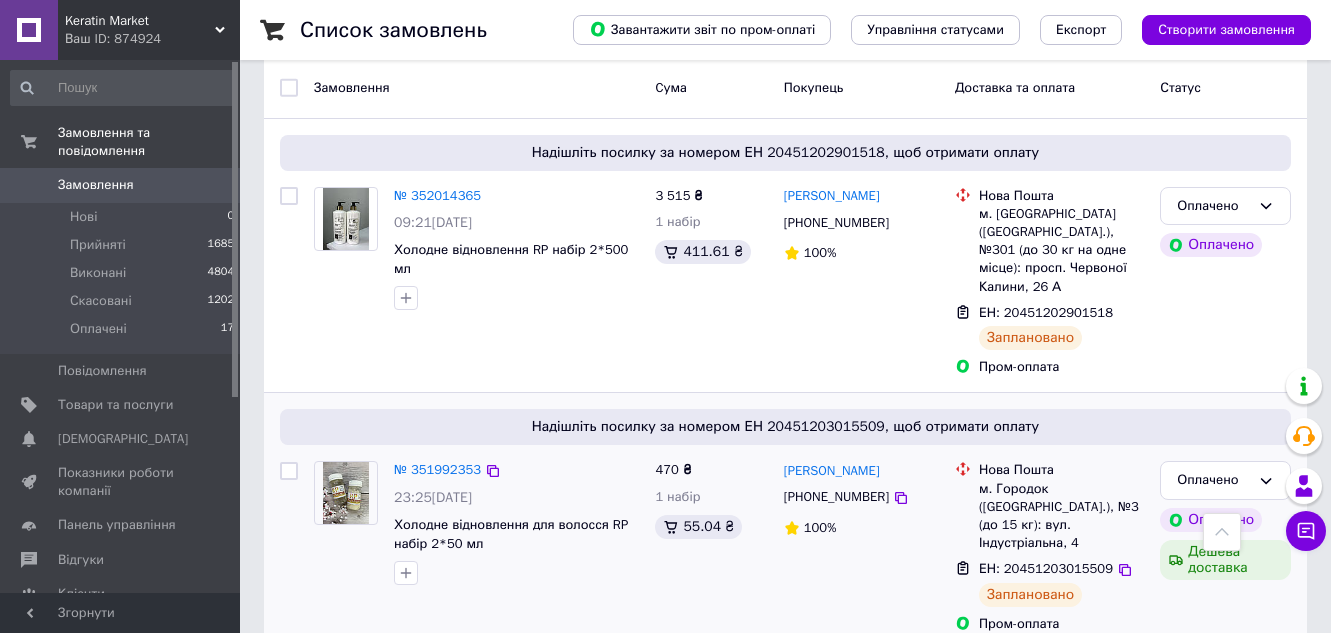 scroll, scrollTop: 0, scrollLeft: 0, axis: both 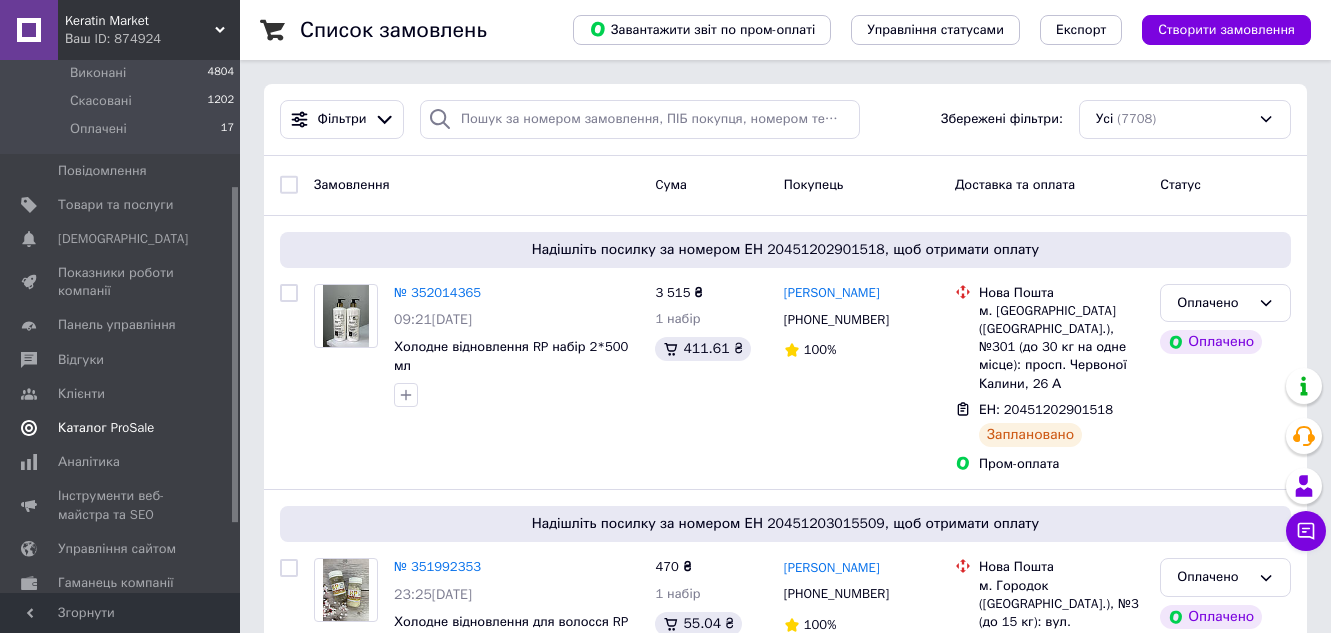 click on "Каталог ProSale" at bounding box center [106, 428] 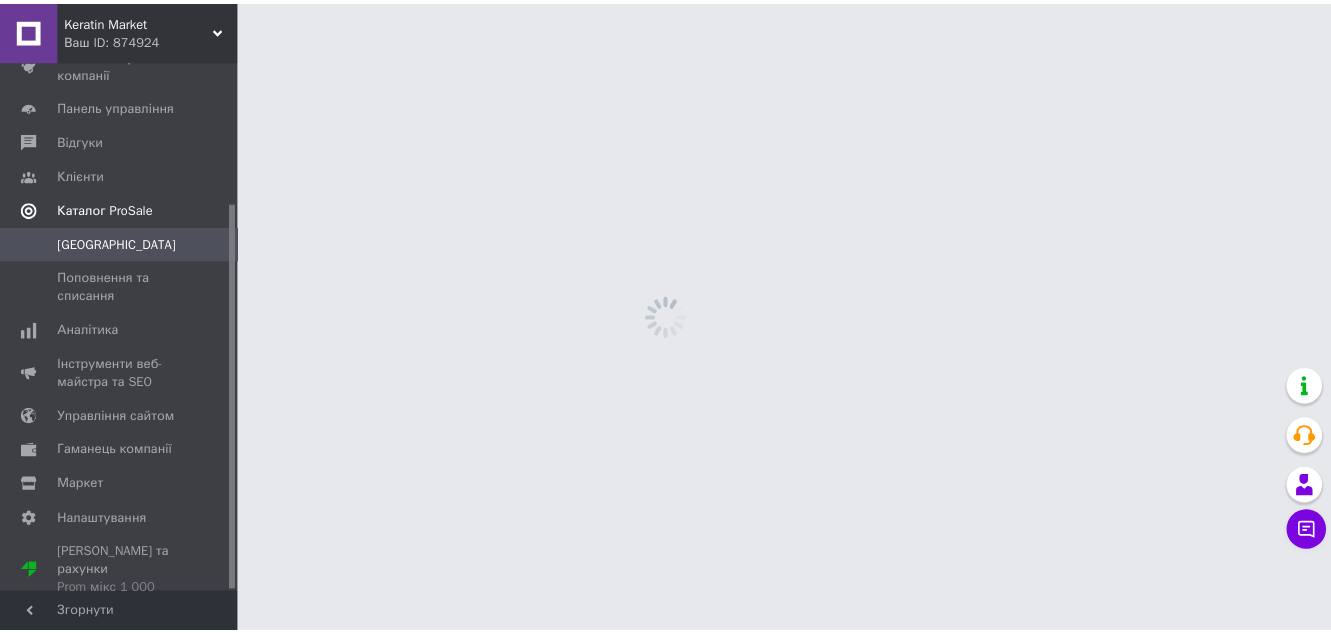 scroll, scrollTop: 195, scrollLeft: 0, axis: vertical 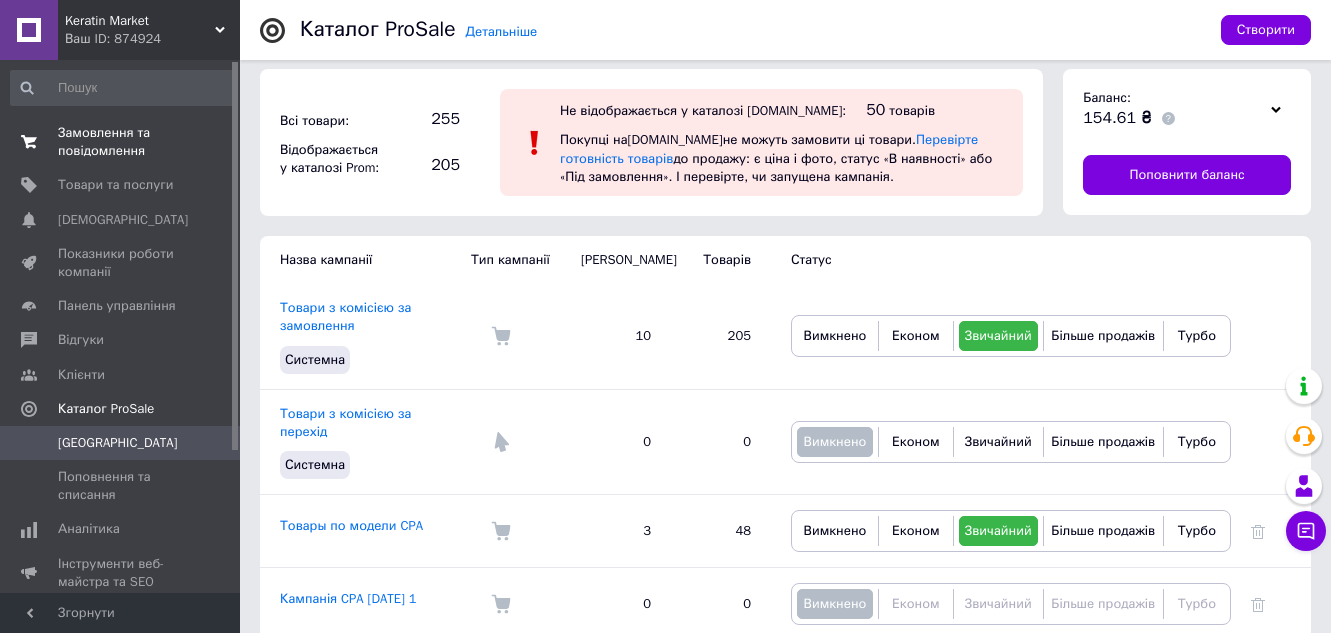 click on "Замовлення та повідомлення" at bounding box center (121, 142) 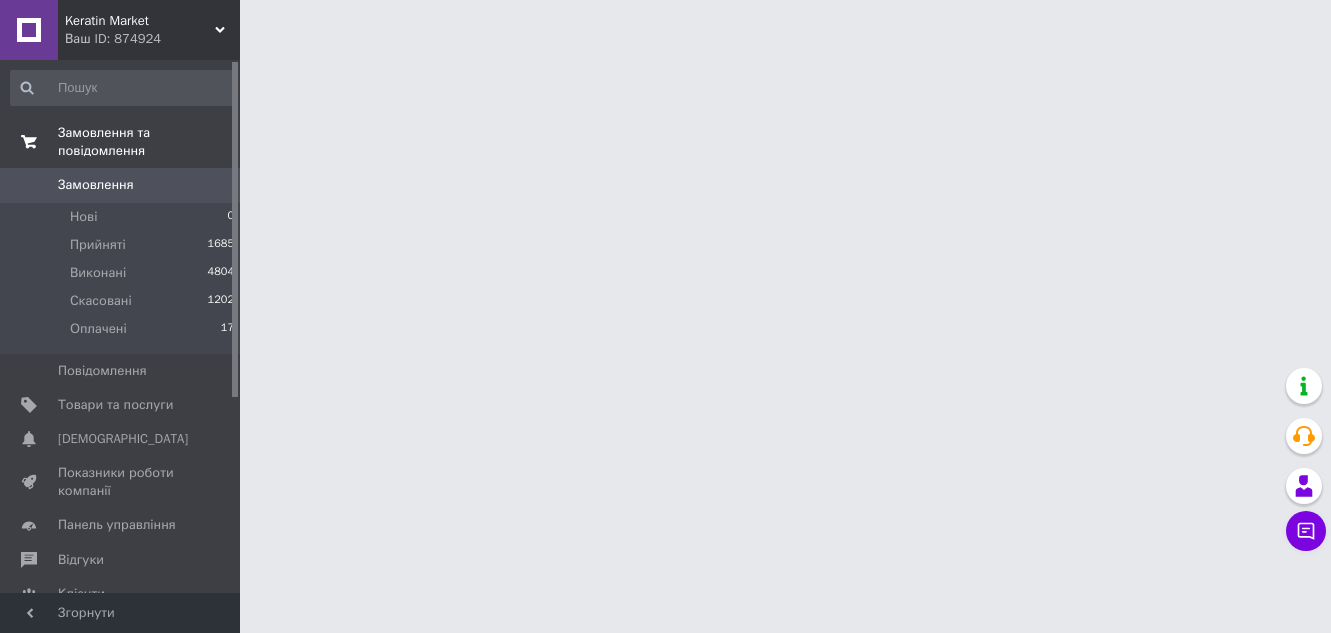 scroll, scrollTop: 0, scrollLeft: 0, axis: both 